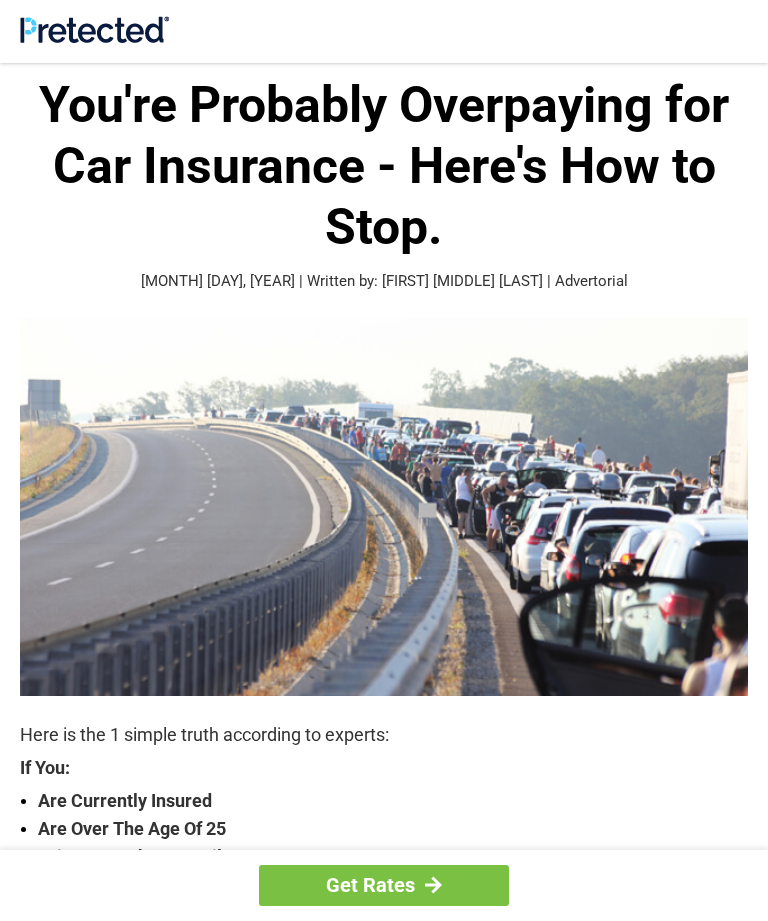 scroll, scrollTop: 0, scrollLeft: 0, axis: both 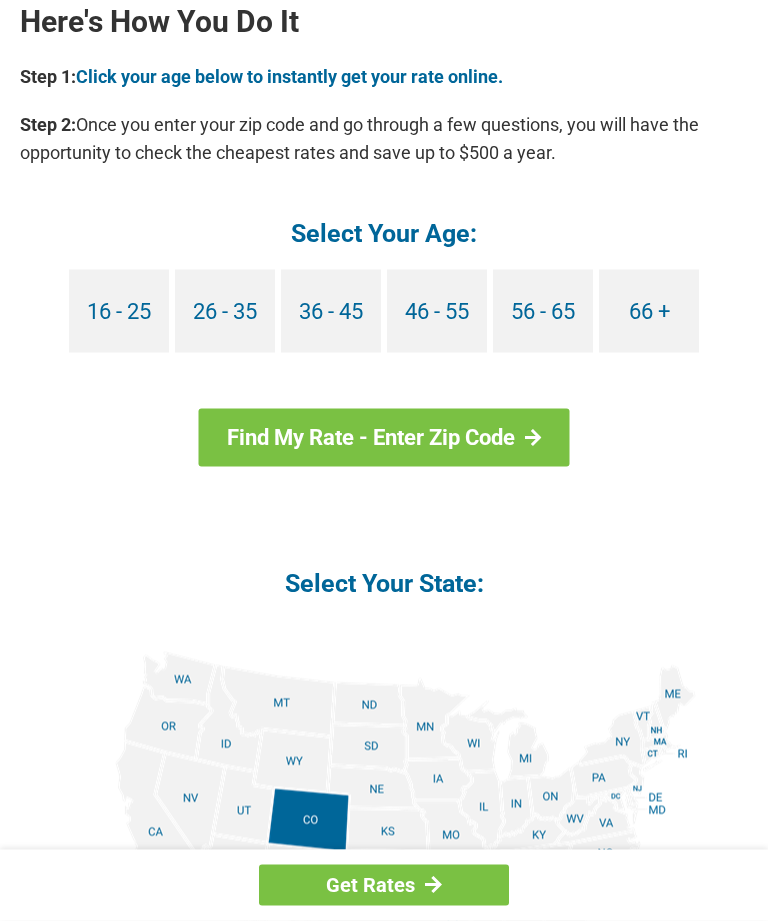 click on "66 +" at bounding box center (649, 311) 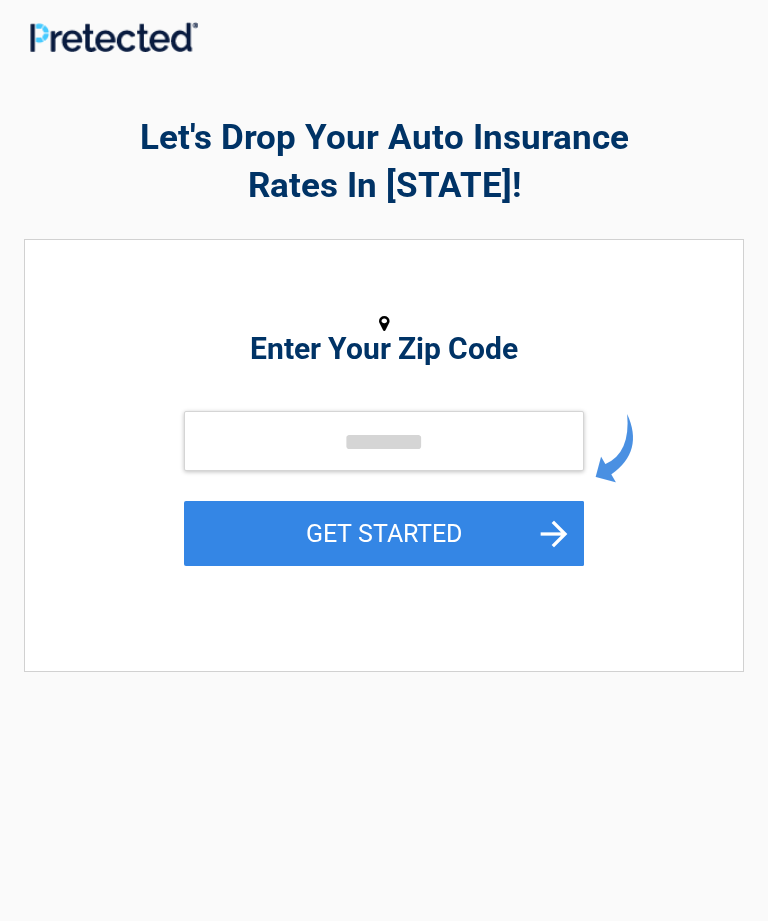 scroll, scrollTop: 0, scrollLeft: 0, axis: both 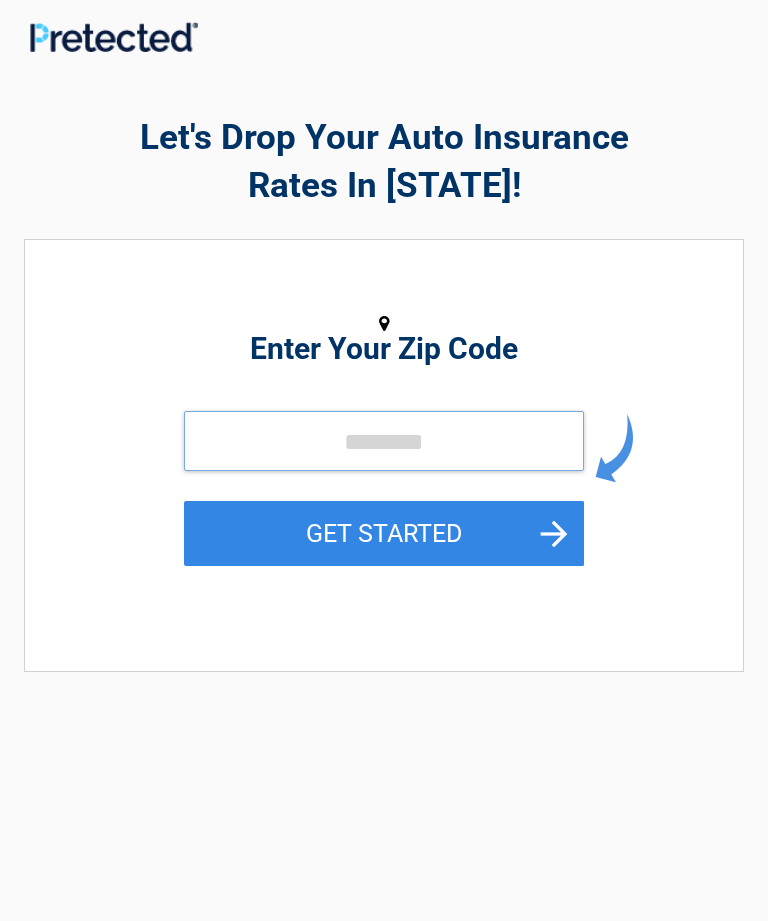 click at bounding box center [384, 441] 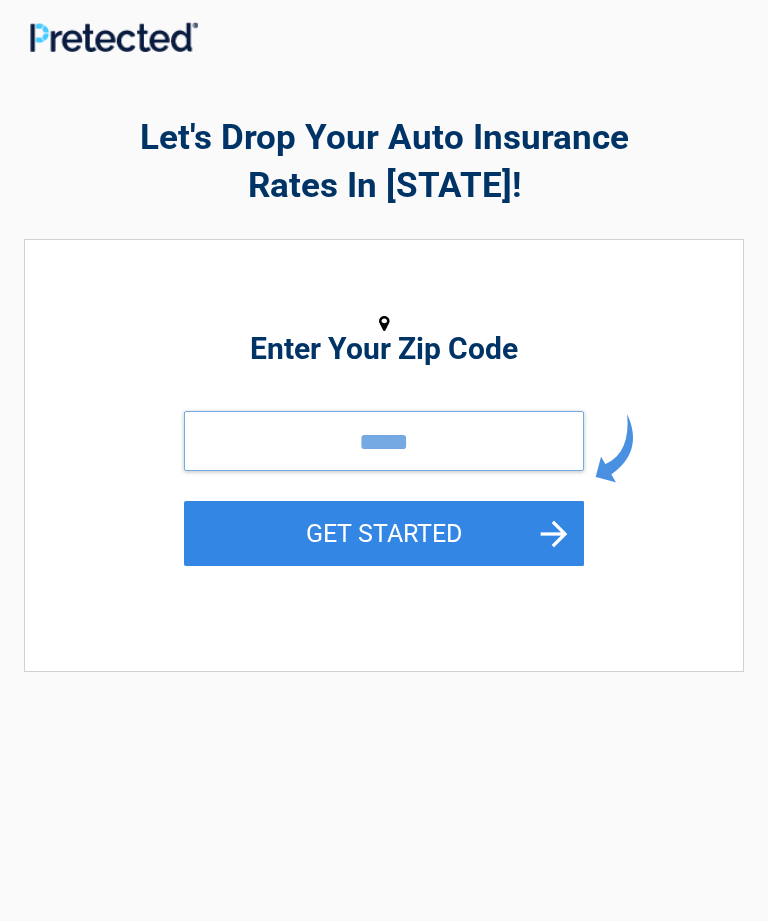 type on "*****" 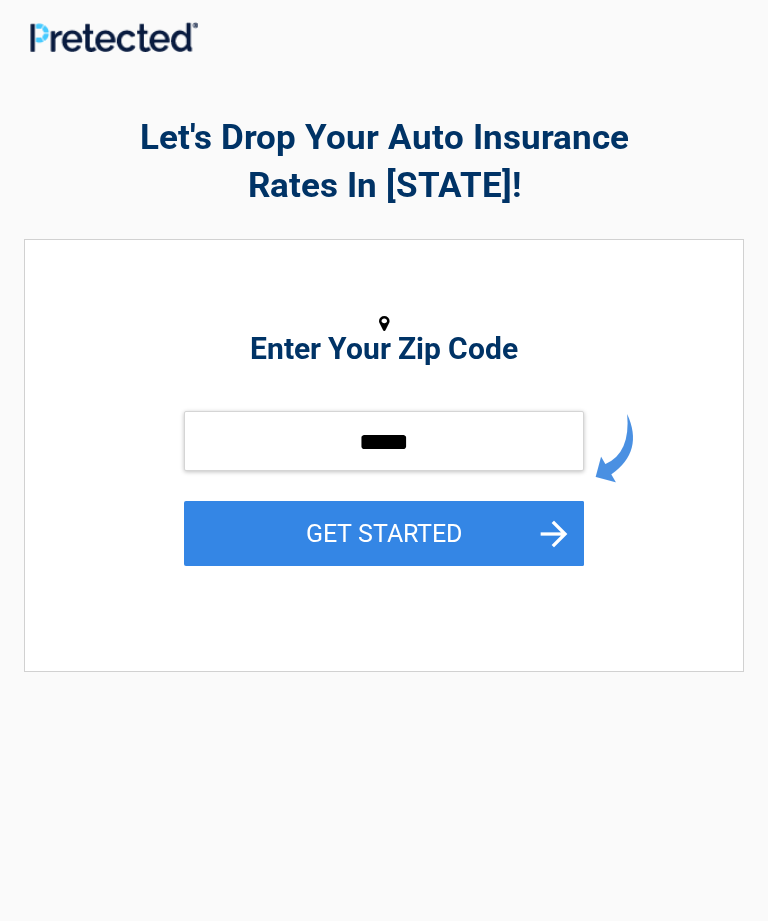 click on "GET STARTED" at bounding box center (384, 533) 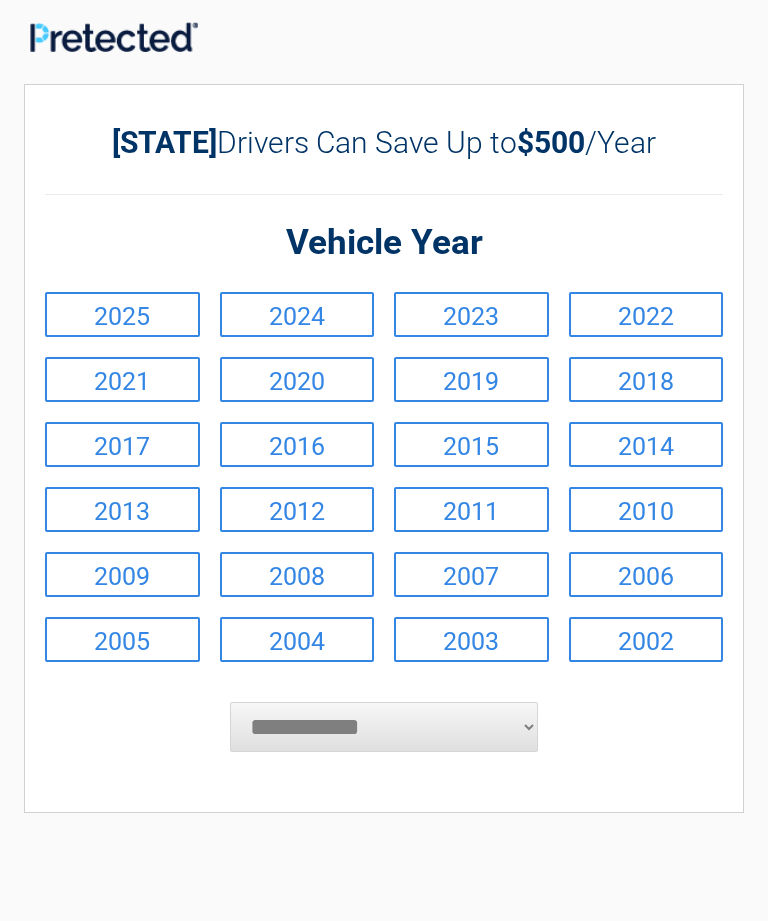 click on "2018" at bounding box center [646, 379] 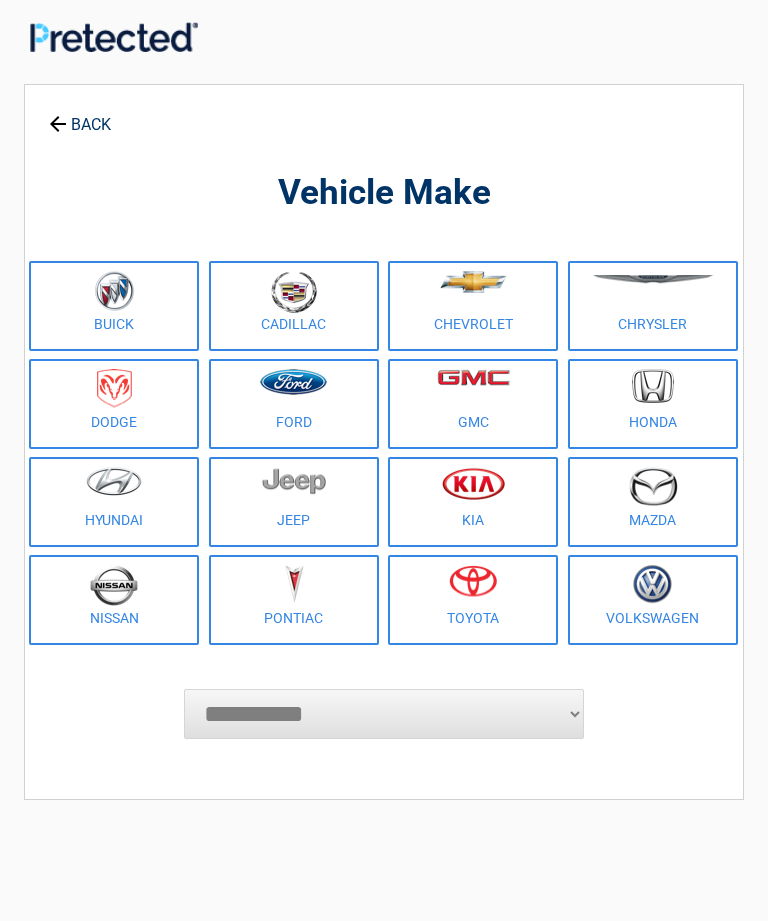 click on "**********" at bounding box center [384, 714] 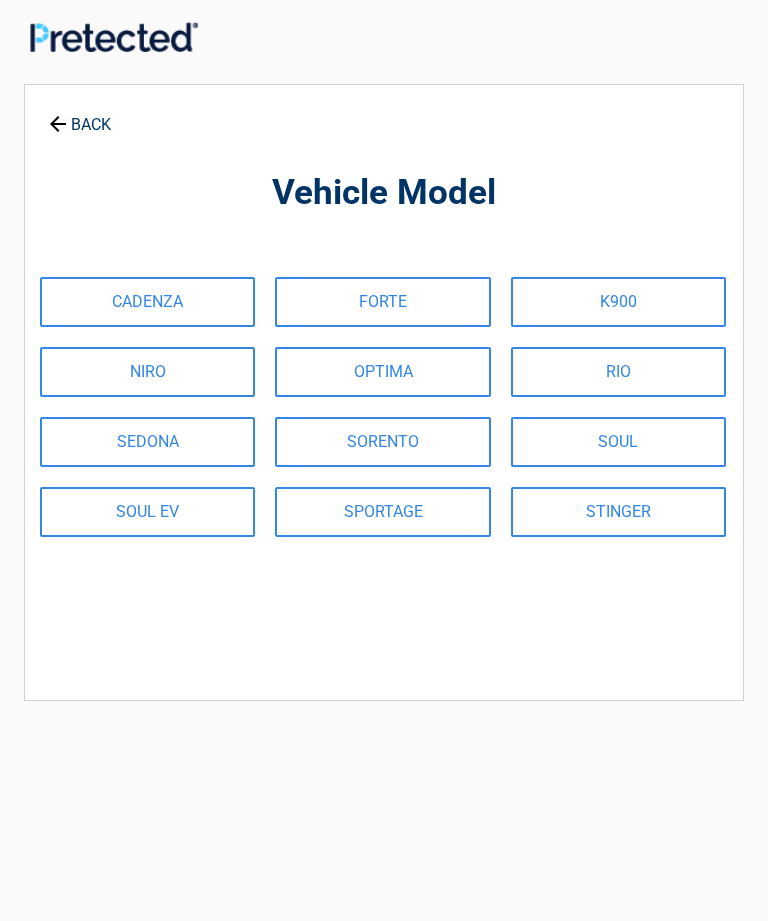 click on "SORENTO" at bounding box center (382, 442) 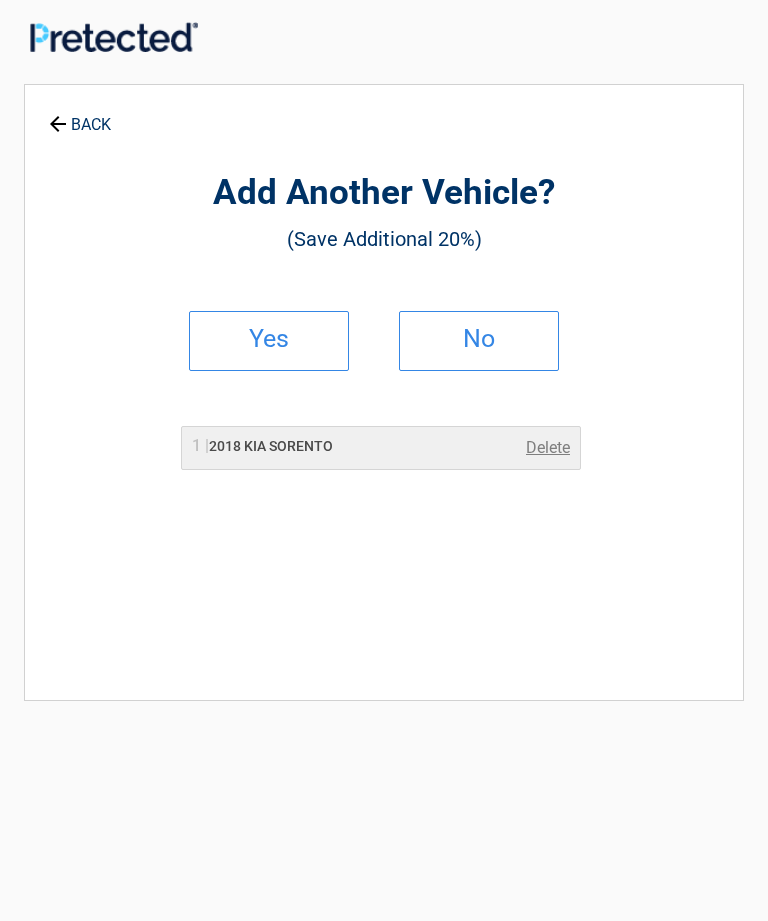 click on "Yes" at bounding box center (269, 339) 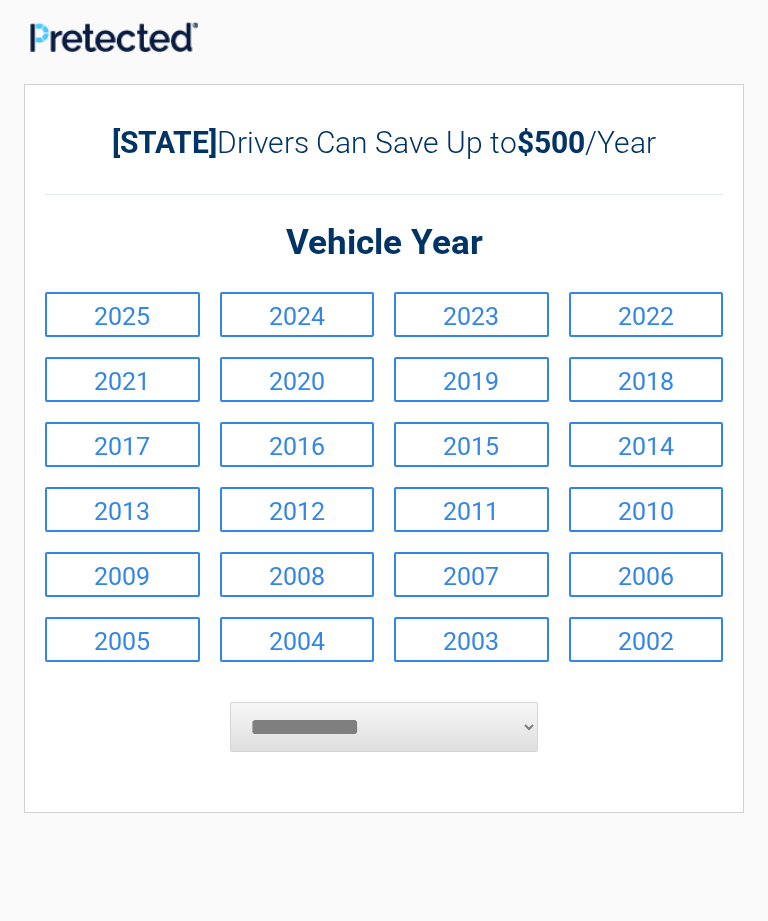click on "2025" at bounding box center (122, 314) 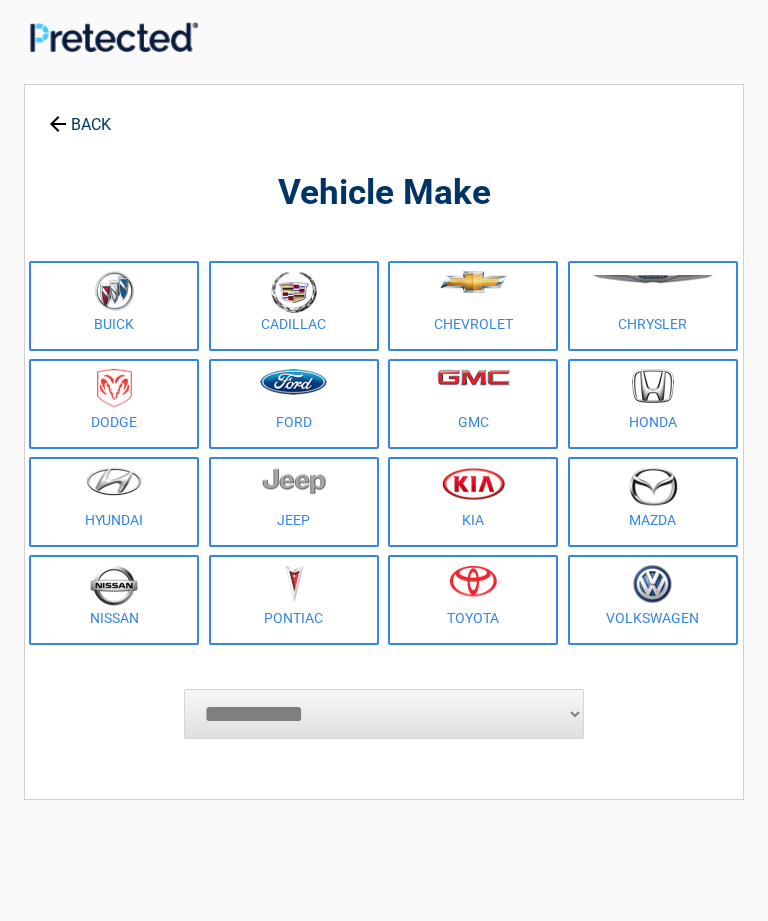 click on "**********" at bounding box center (384, 714) 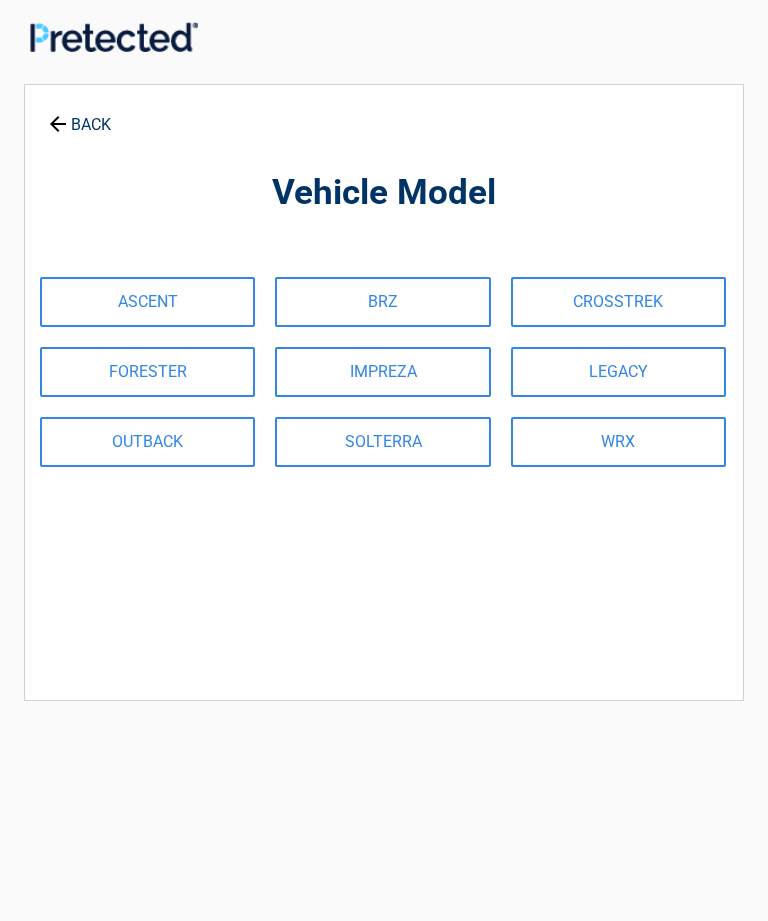 click on "FORESTER" at bounding box center [147, 372] 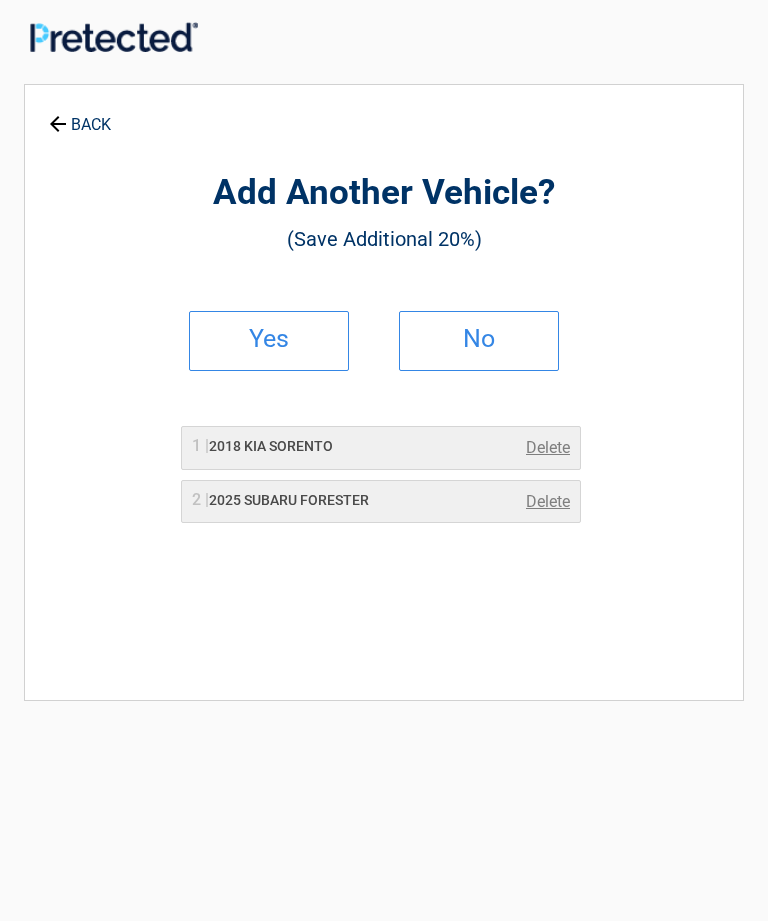 click on "No" at bounding box center [479, 341] 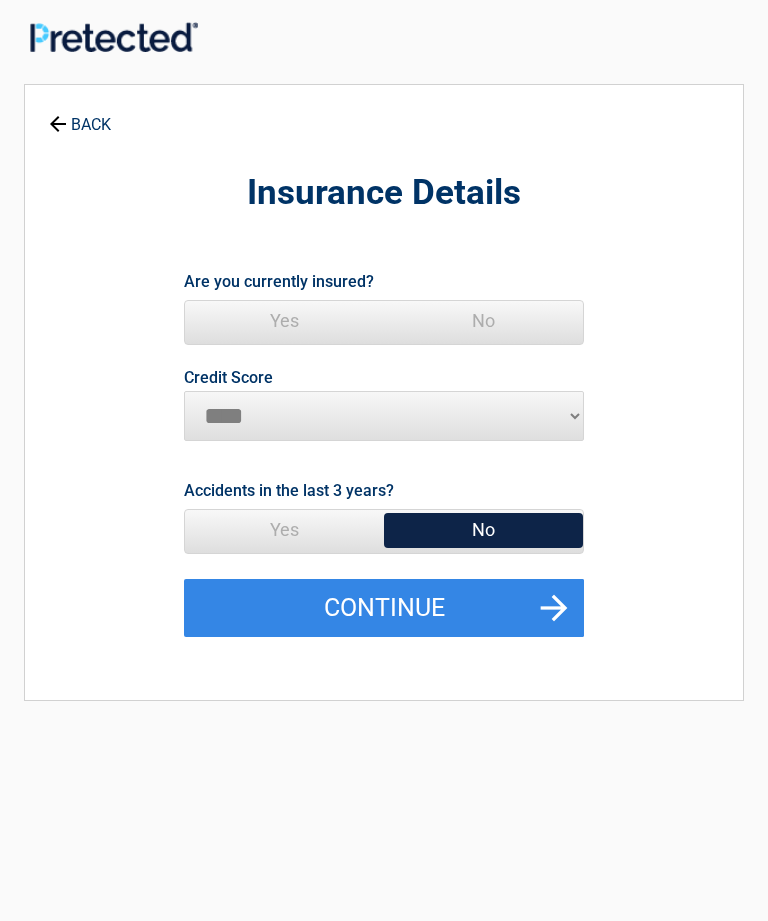 click on "Yes" at bounding box center [284, 321] 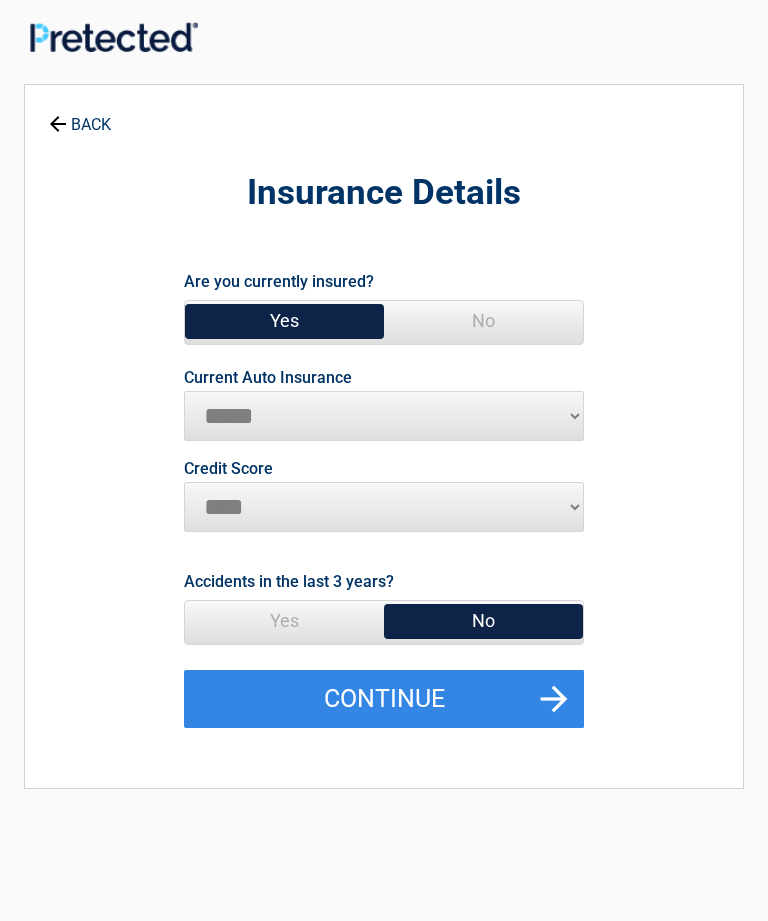 click on "*********
****
*******
****" at bounding box center (384, 507) 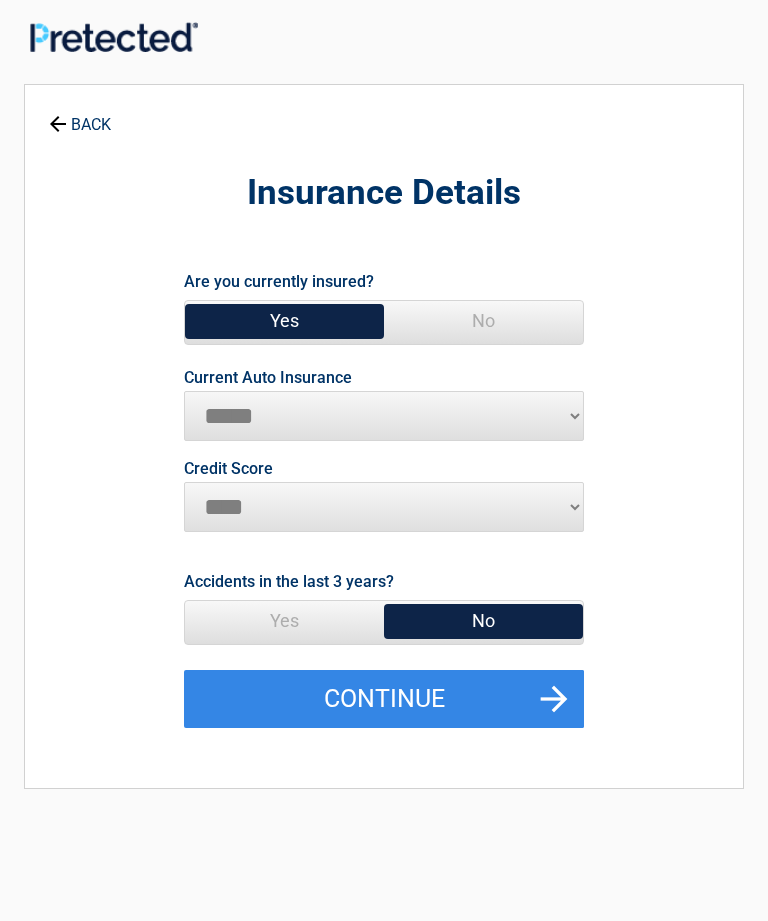 select on "*********" 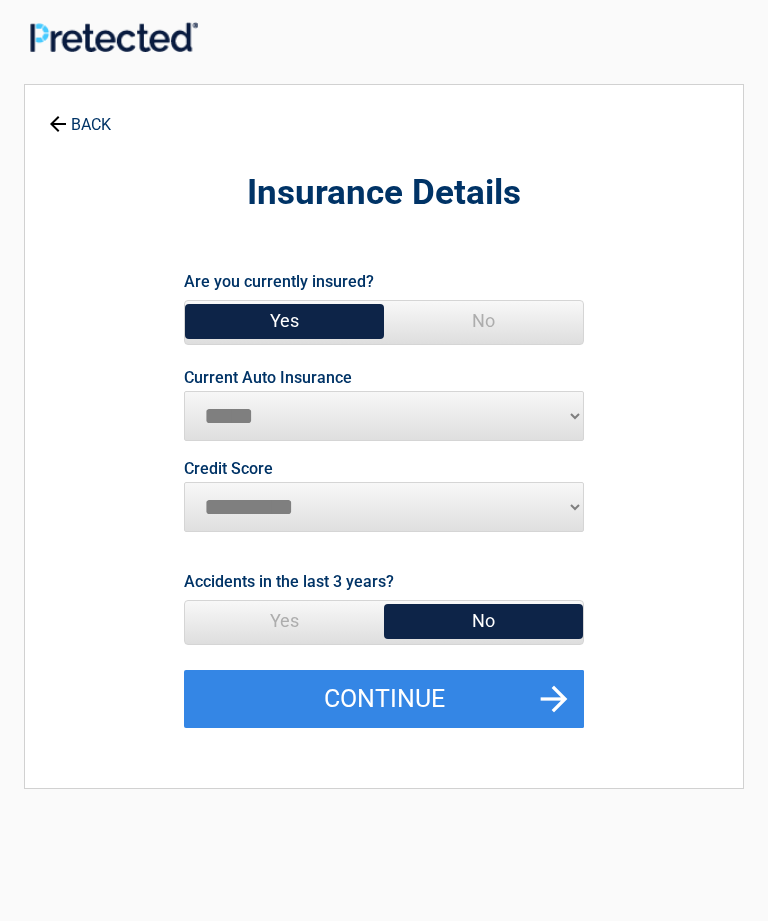 click on "Continue" at bounding box center [384, 699] 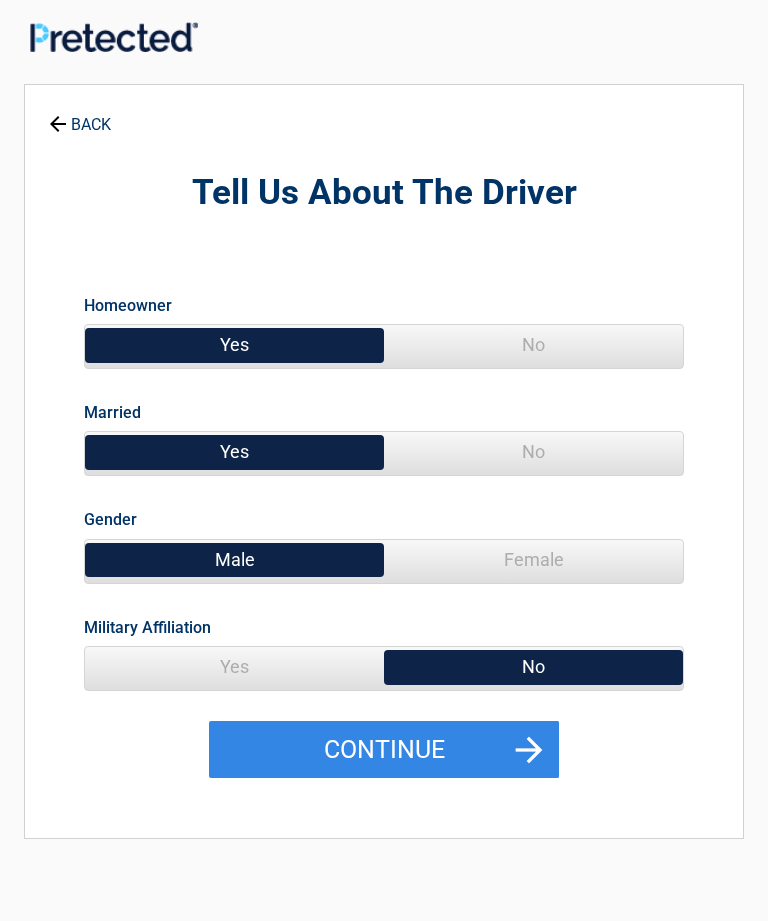 click on "Yes" at bounding box center (234, 667) 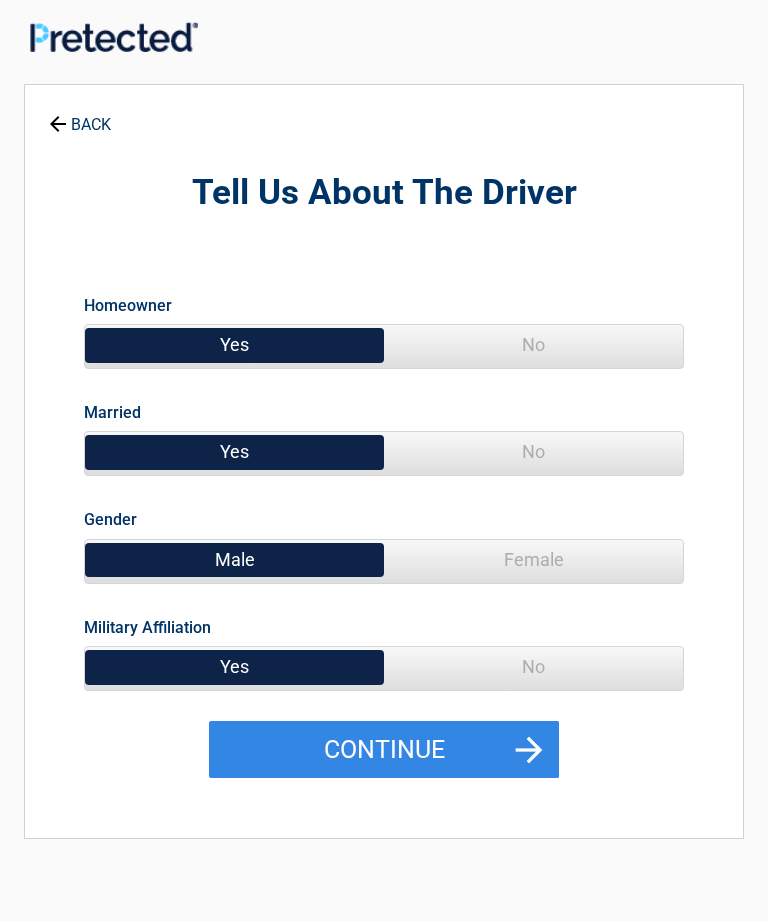click on "Continue" at bounding box center [384, 750] 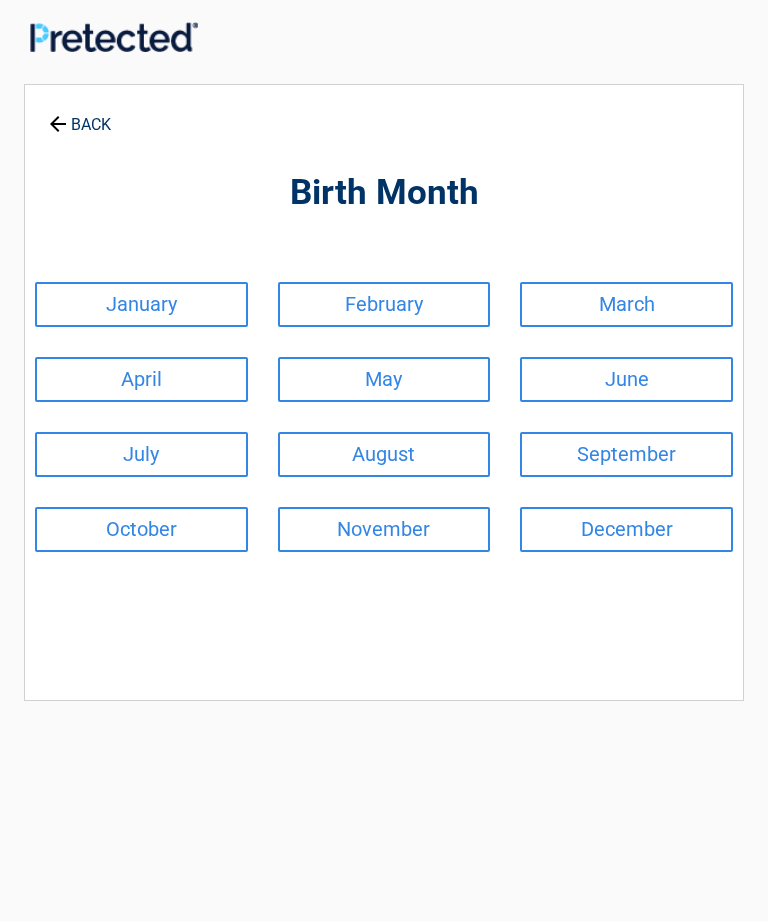click on "September" at bounding box center (626, 454) 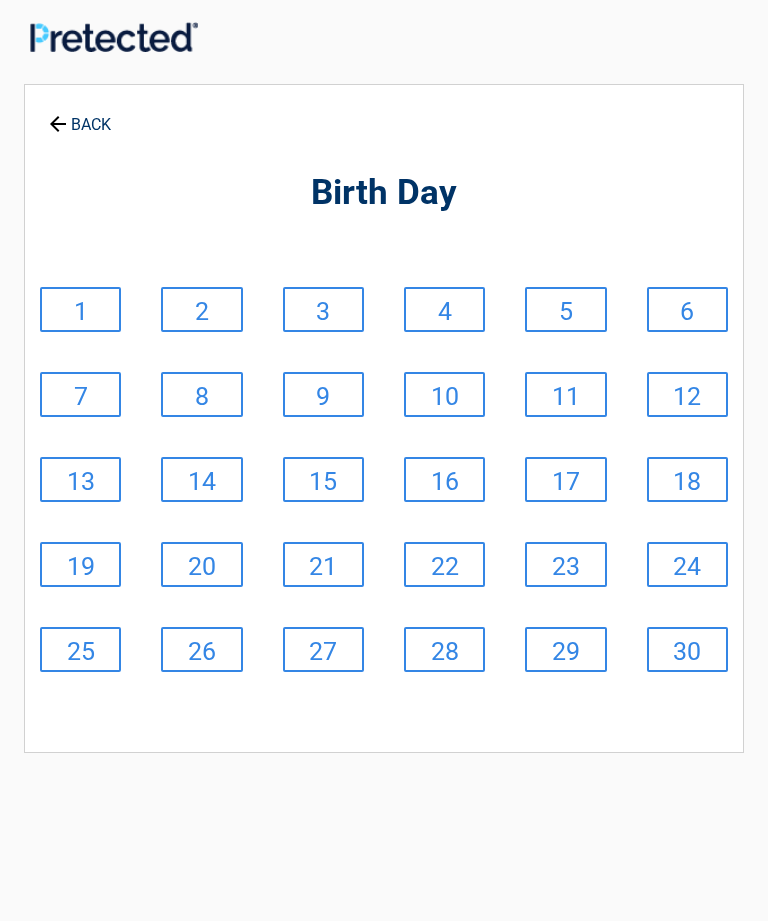 click on "30" at bounding box center (687, 649) 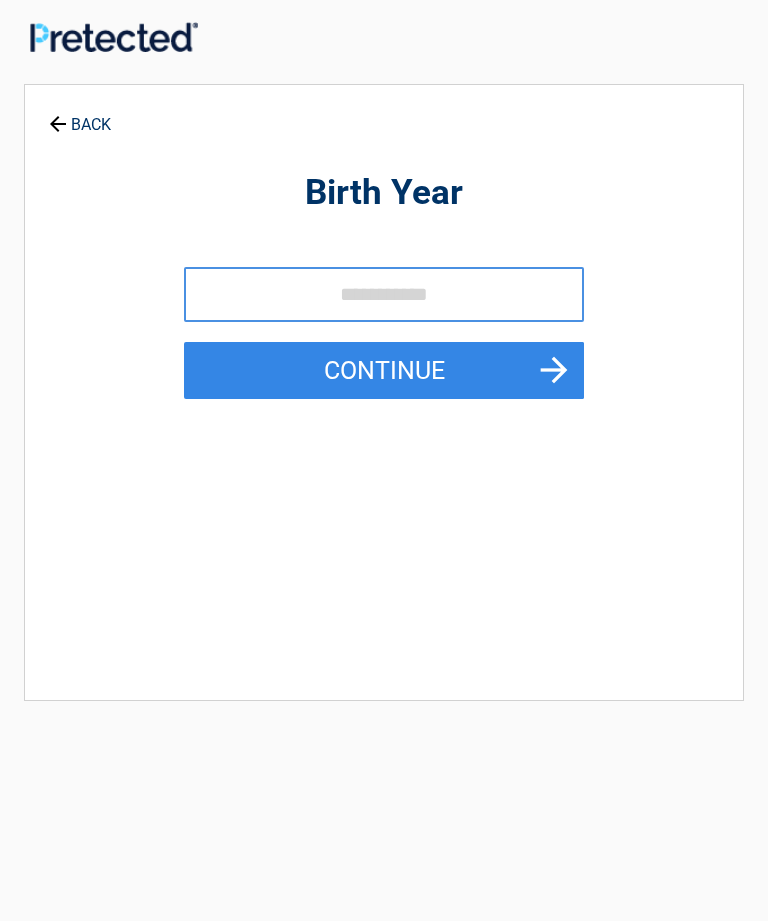 click at bounding box center (384, 294) 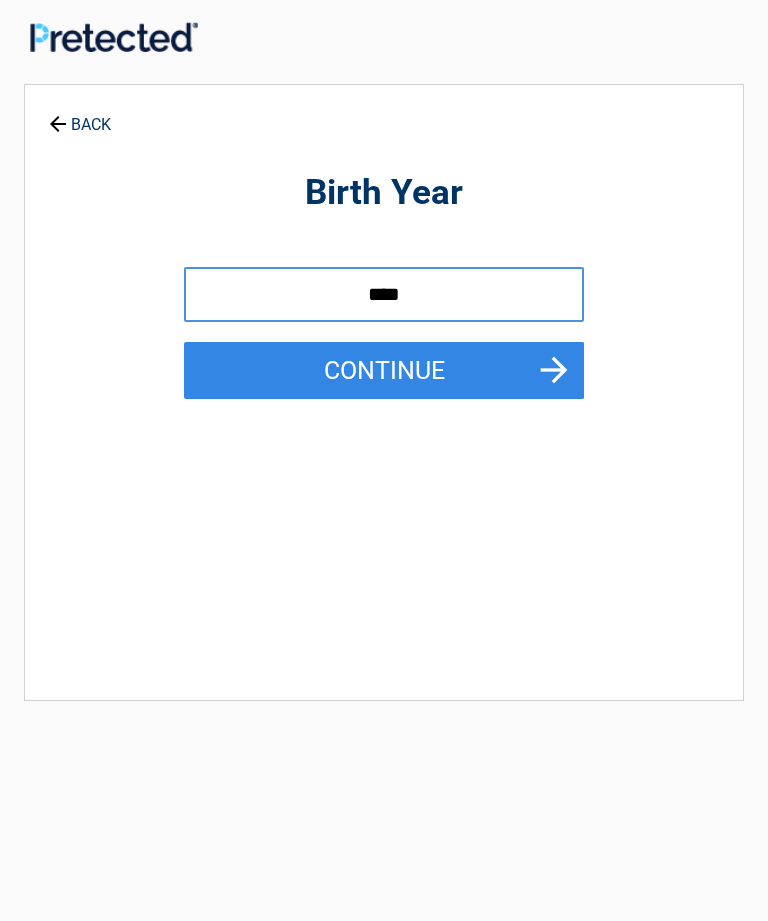 type on "****" 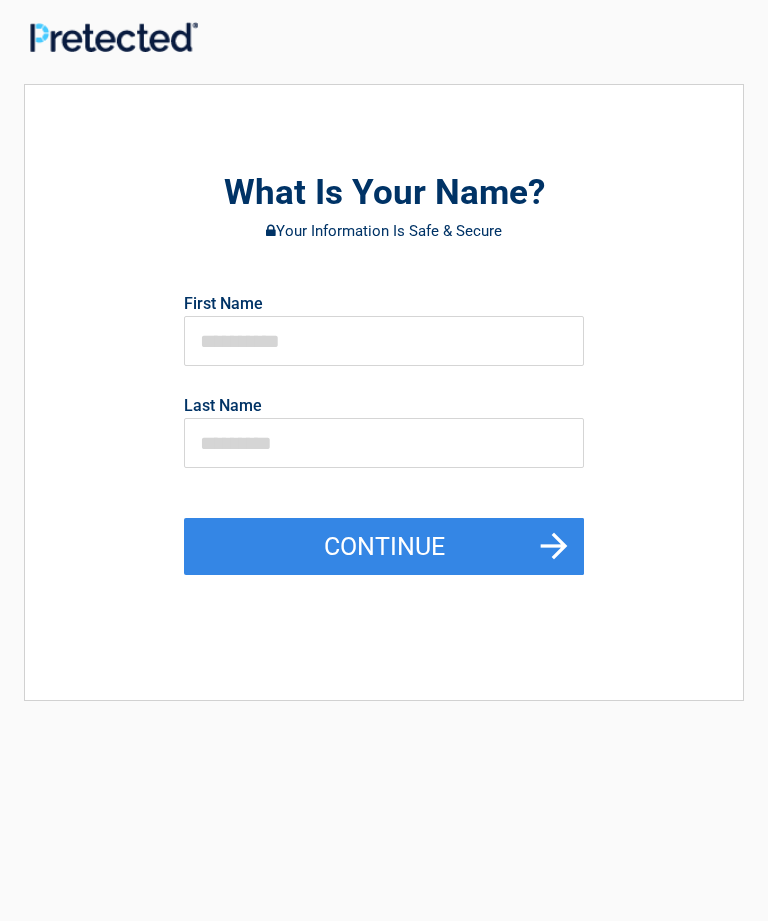 click on "Continue" at bounding box center (384, 547) 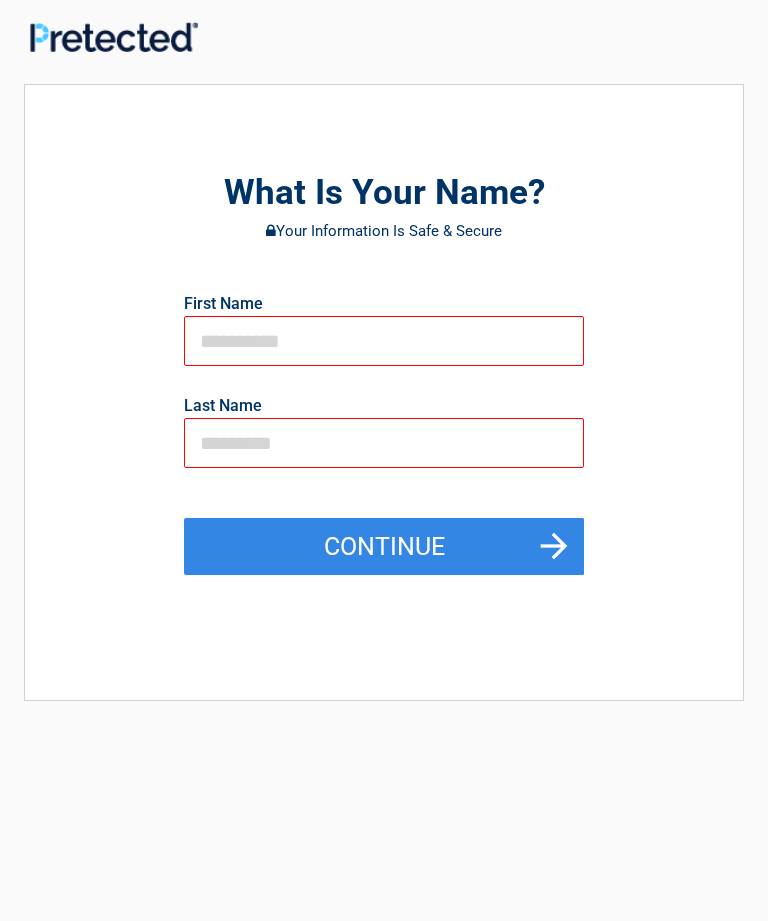 click on "Continue" at bounding box center (384, 547) 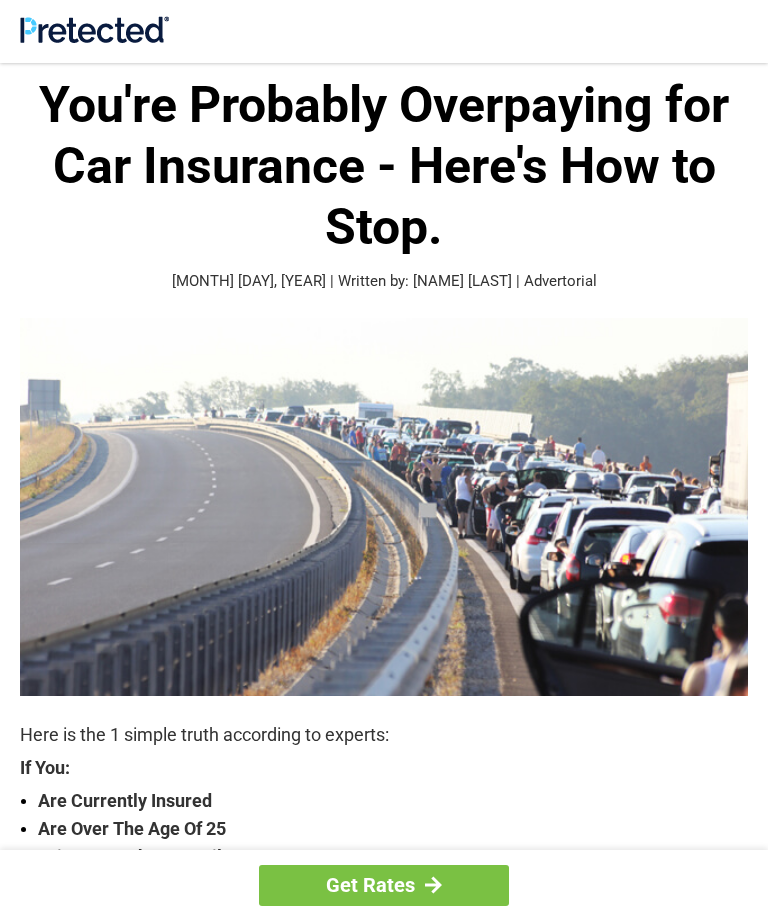 scroll, scrollTop: 1936, scrollLeft: 0, axis: vertical 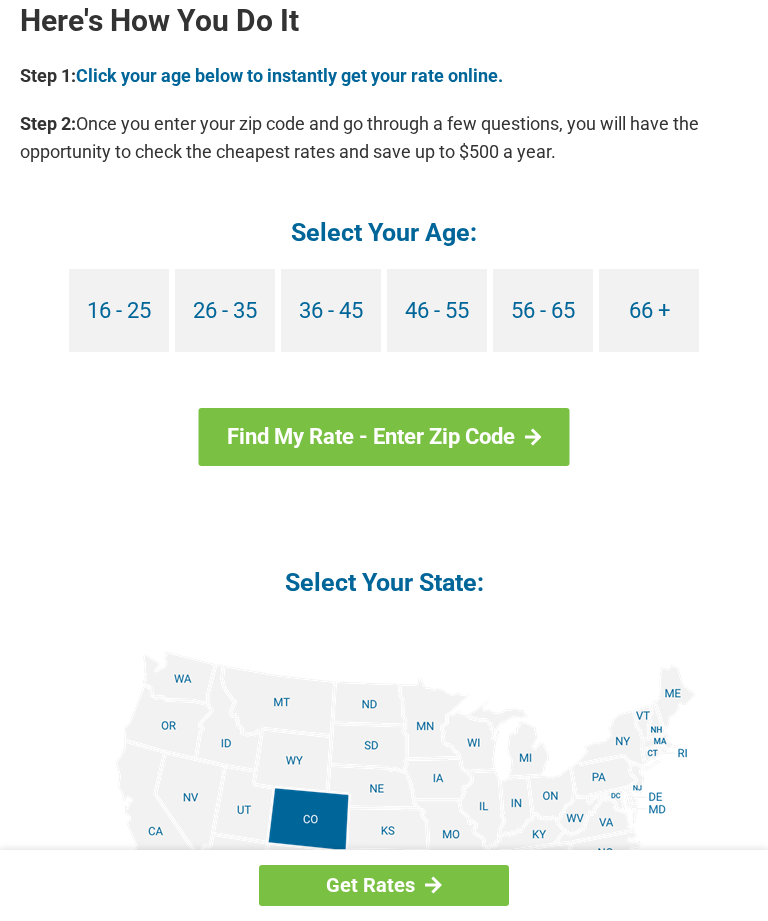 click on "66 +" at bounding box center [649, 310] 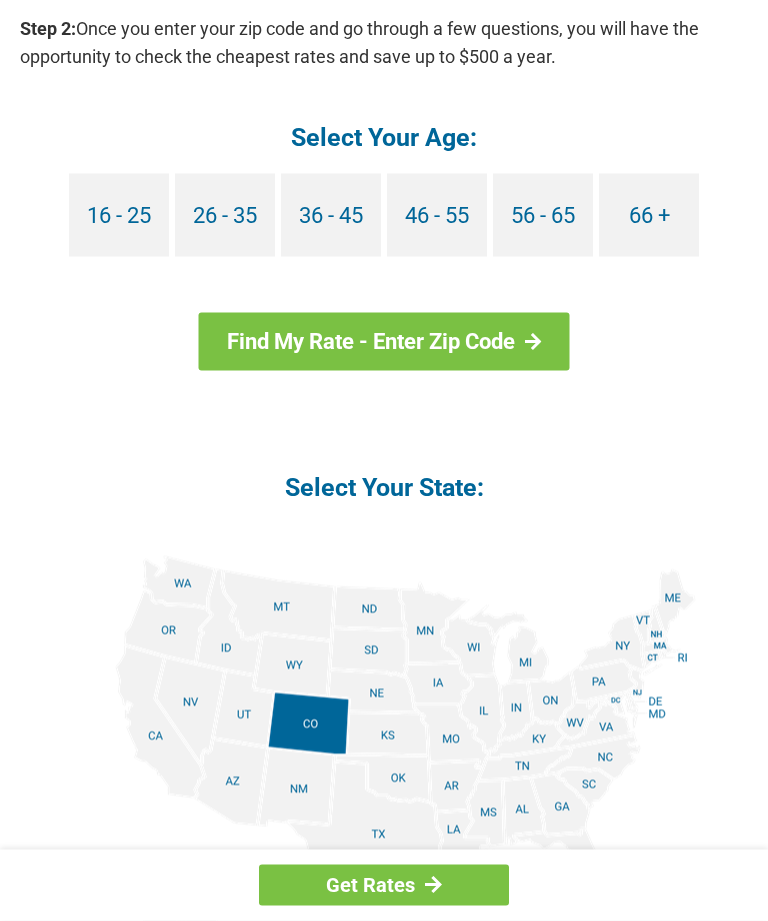 scroll, scrollTop: 2036, scrollLeft: 0, axis: vertical 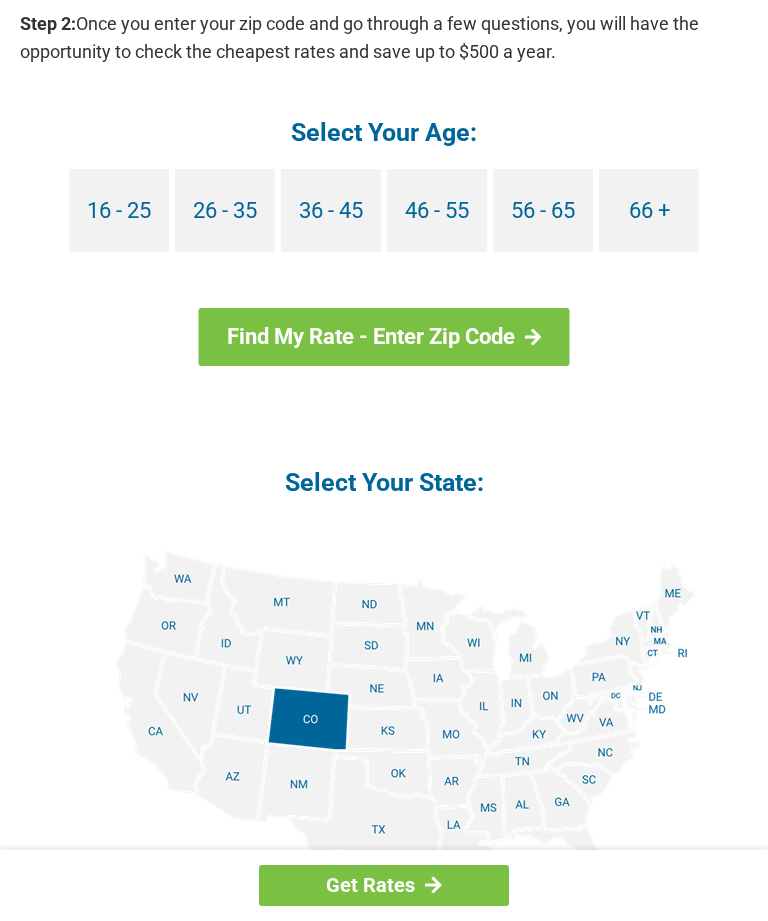 click at bounding box center [384, 776] 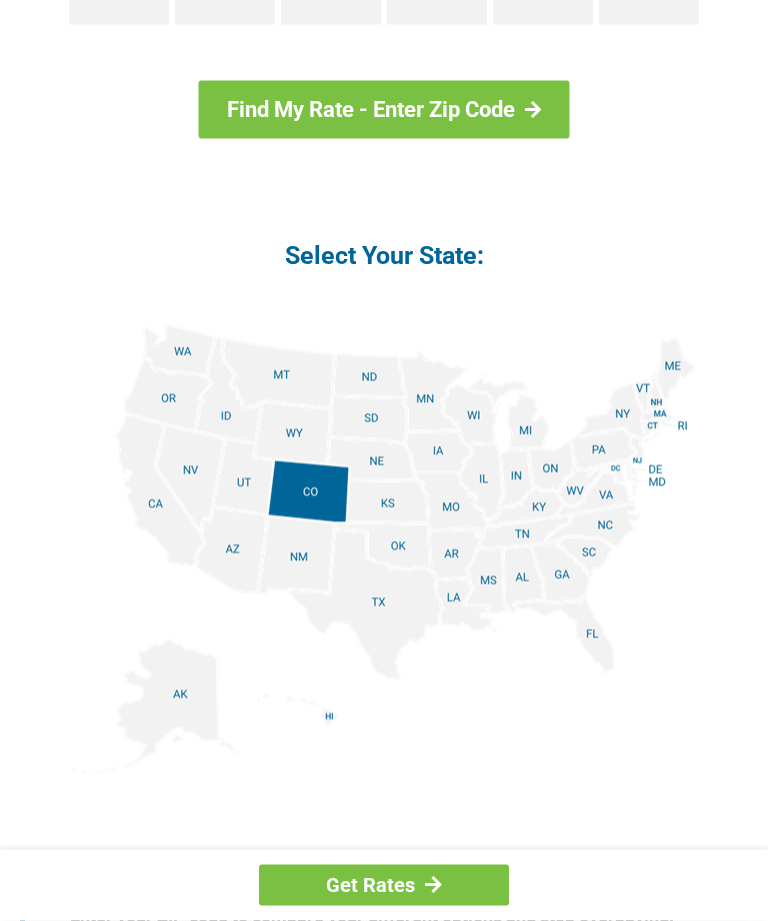 scroll, scrollTop: 2264, scrollLeft: 0, axis: vertical 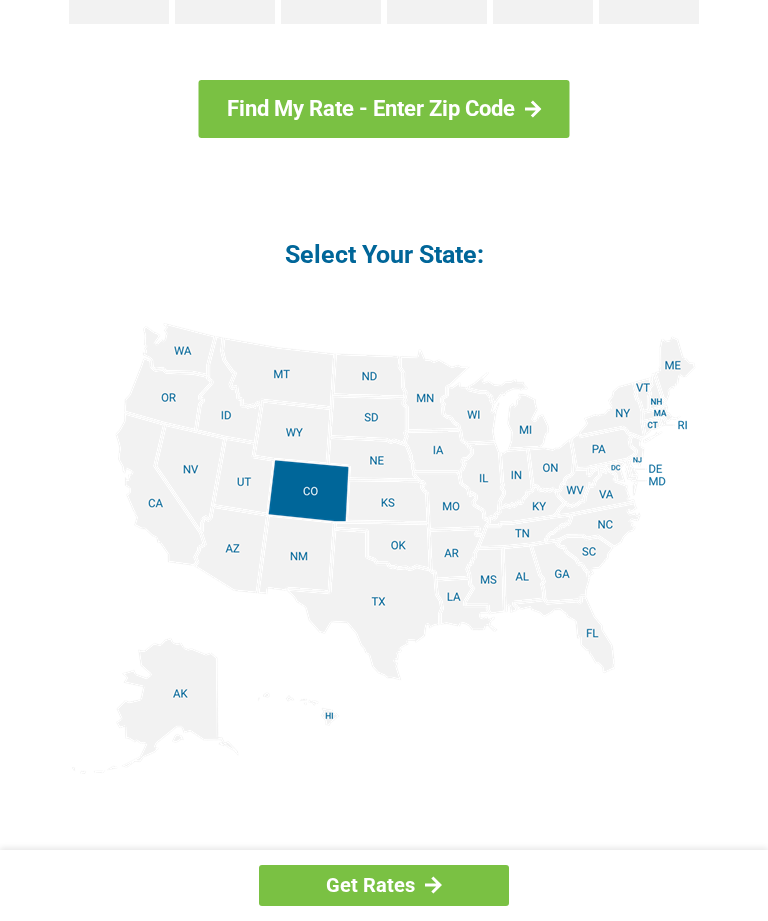 click on "Find My Rate - Enter Zip Code" at bounding box center (384, 109) 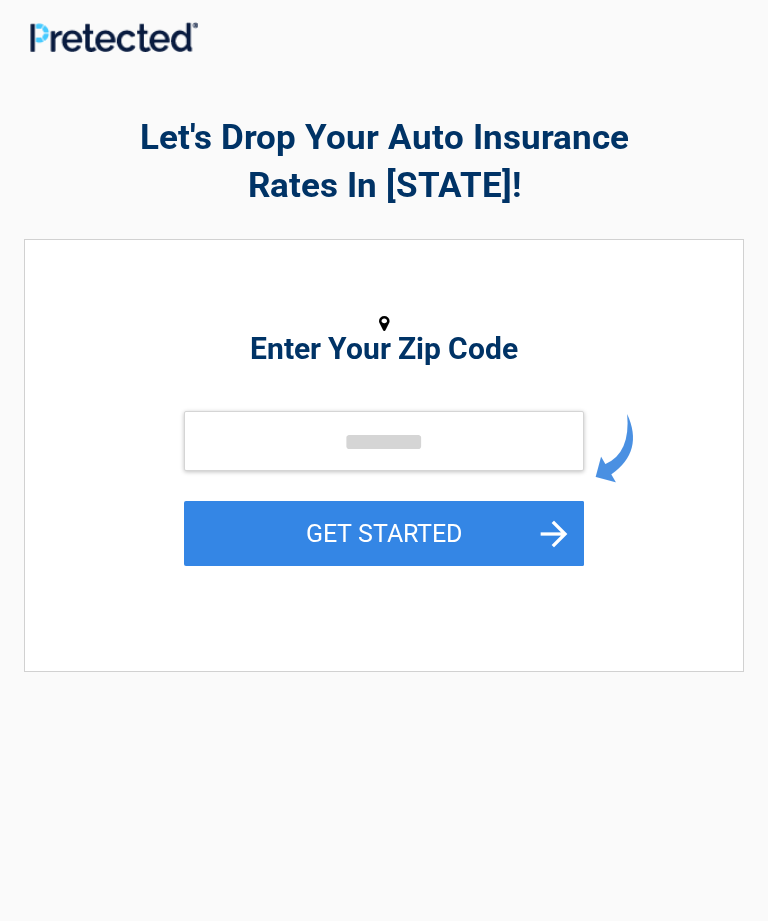 scroll, scrollTop: 0, scrollLeft: 0, axis: both 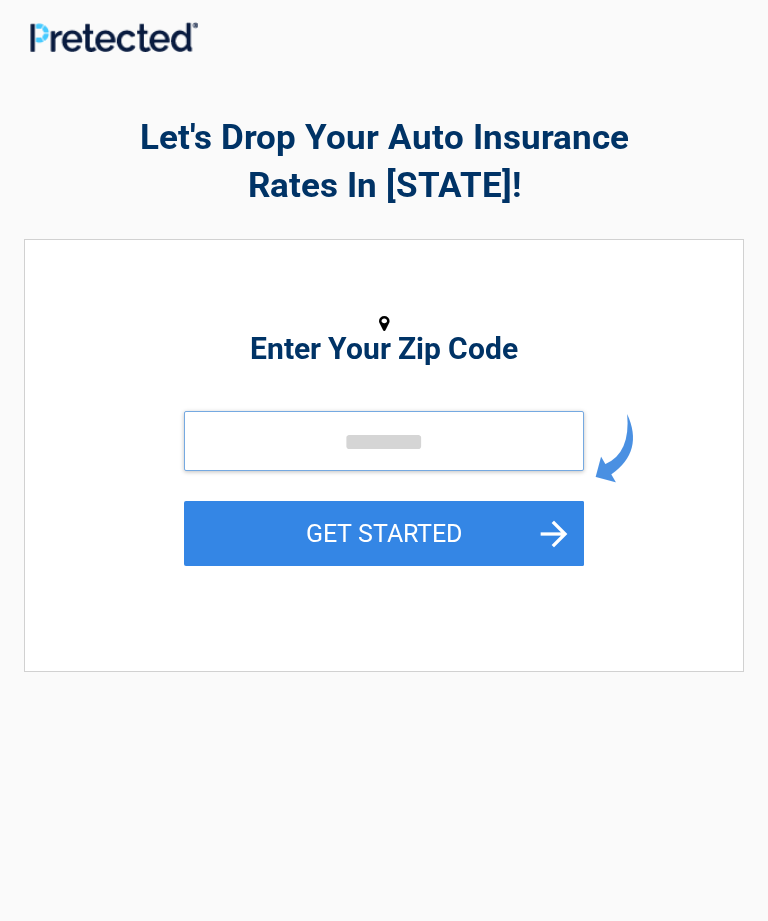 click at bounding box center (384, 441) 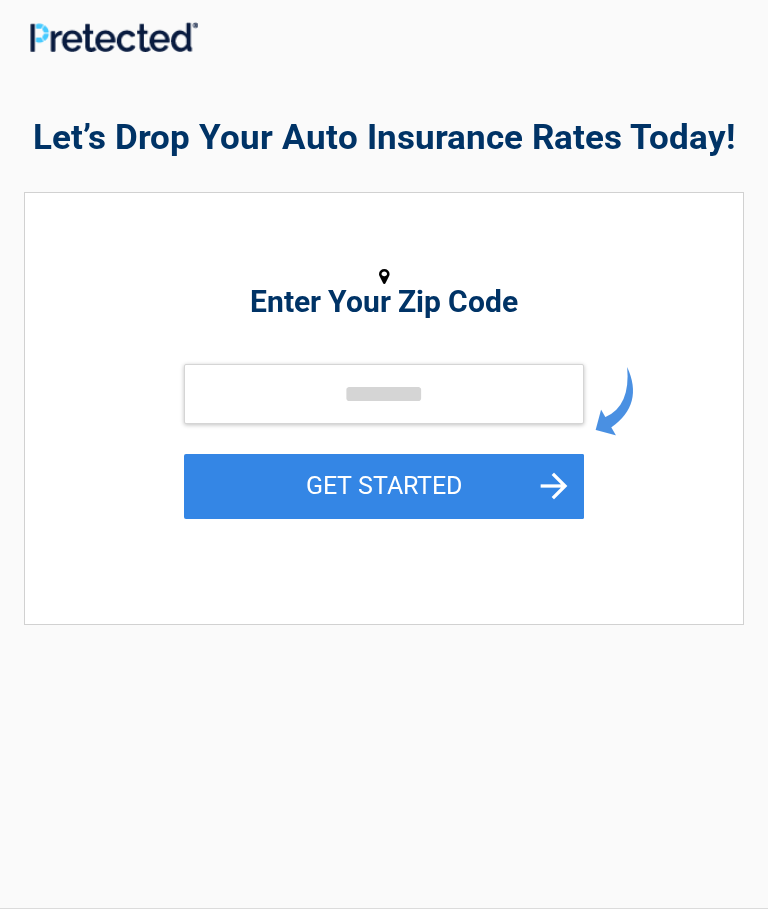 scroll, scrollTop: 0, scrollLeft: 0, axis: both 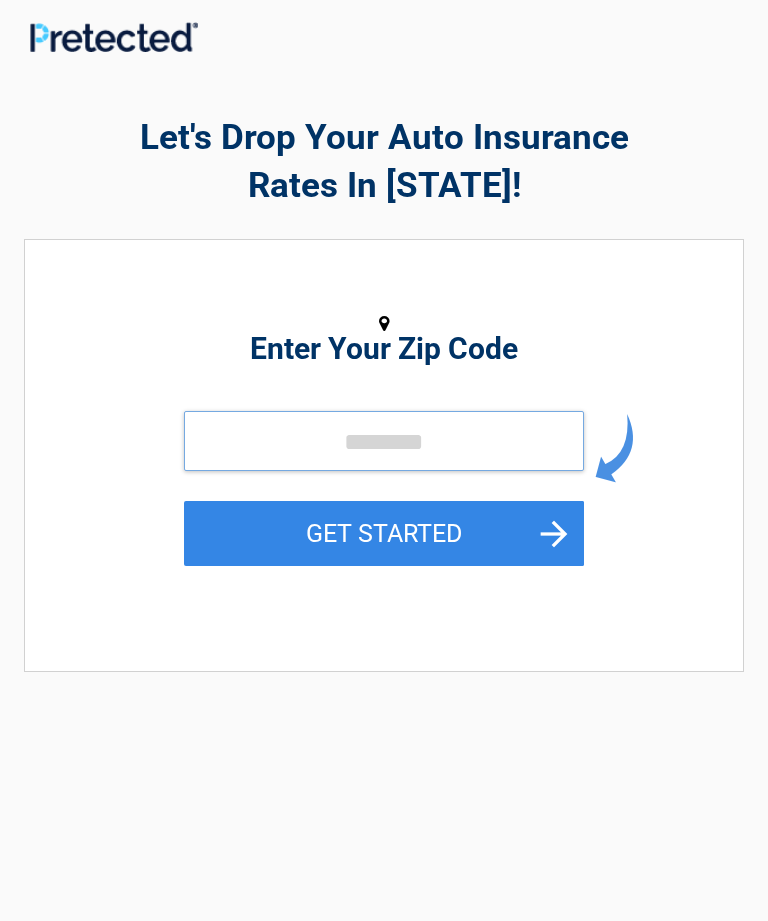 click at bounding box center (384, 441) 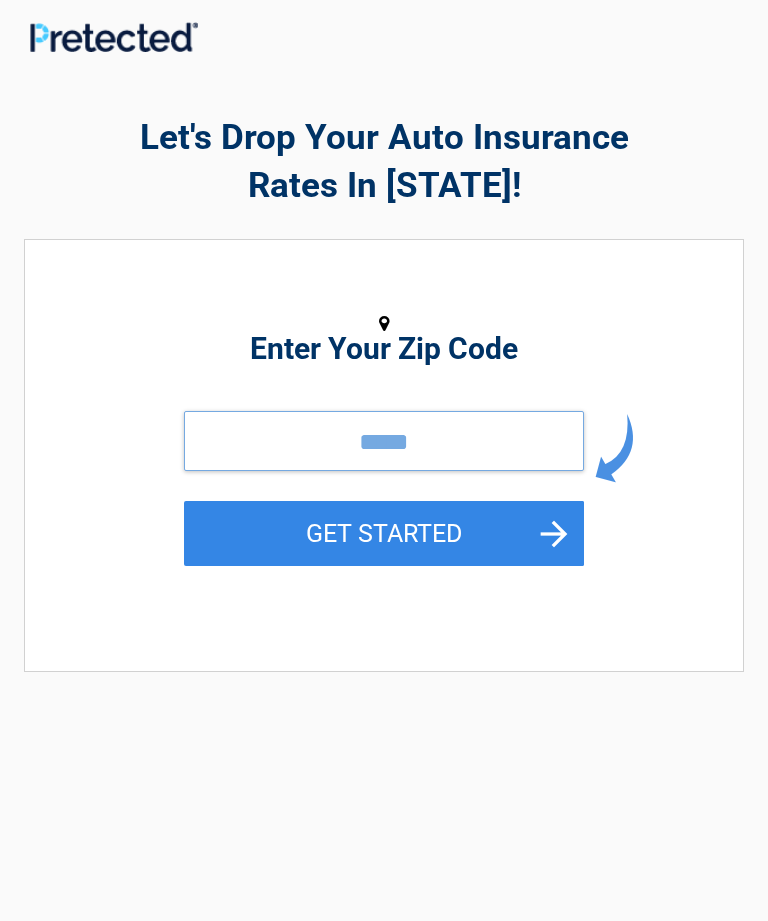 type on "*****" 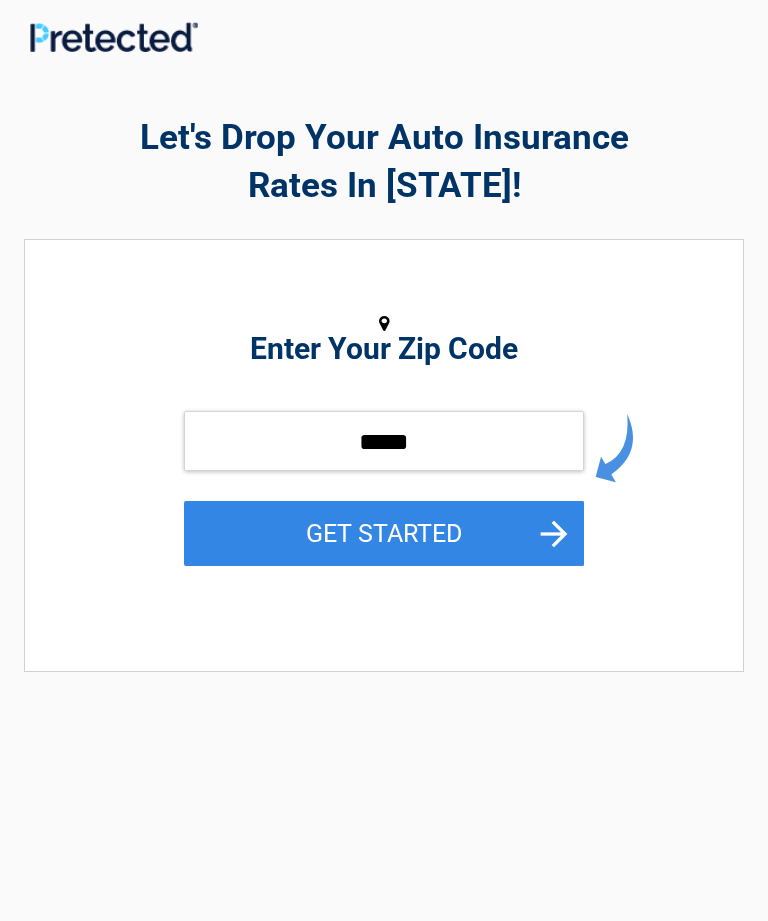 click on "GET STARTED" at bounding box center [384, 533] 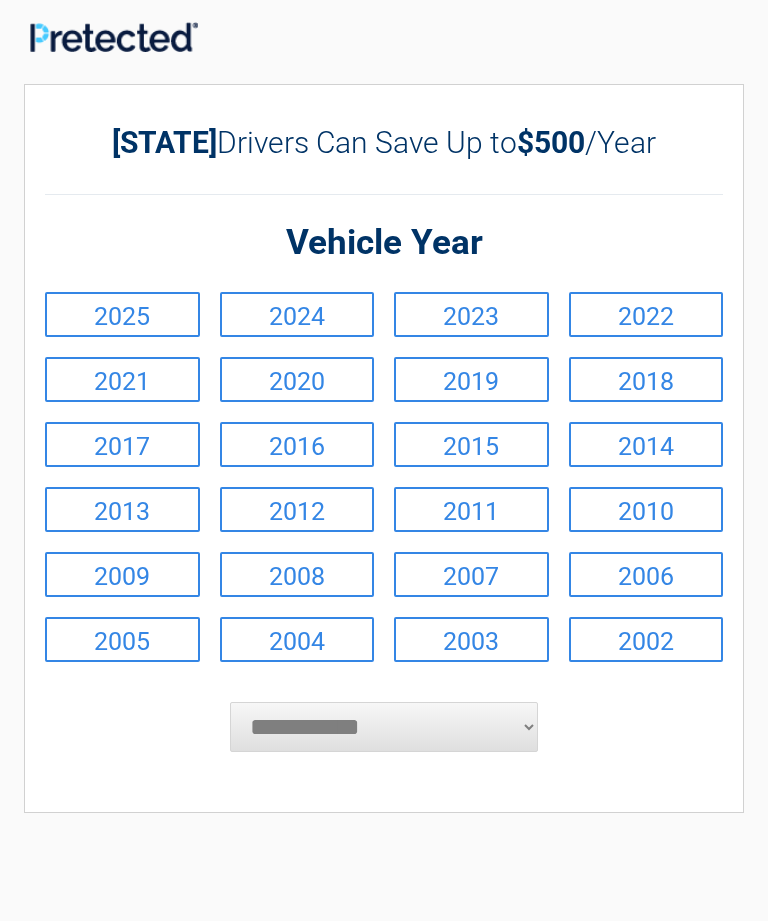 click on "2022" at bounding box center (646, 314) 